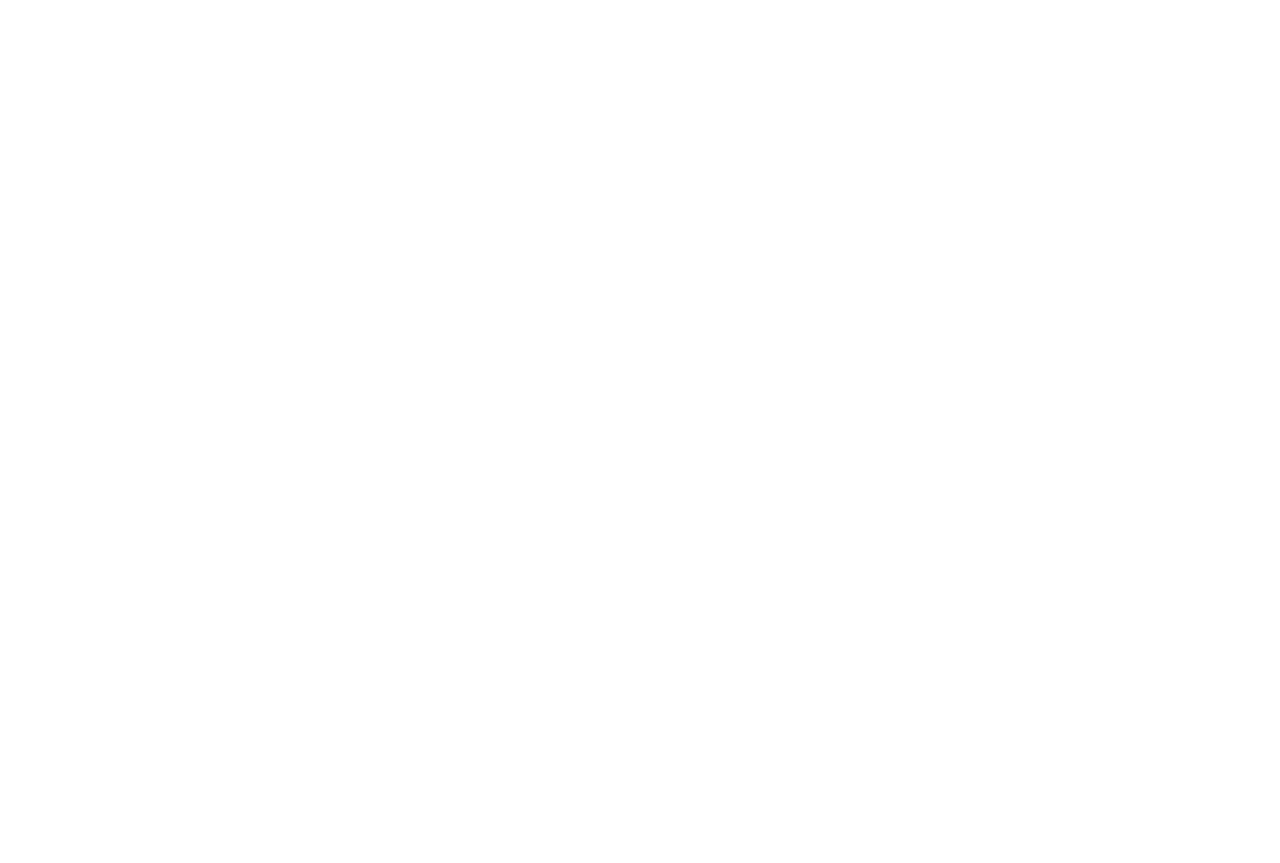 scroll, scrollTop: 0, scrollLeft: 0, axis: both 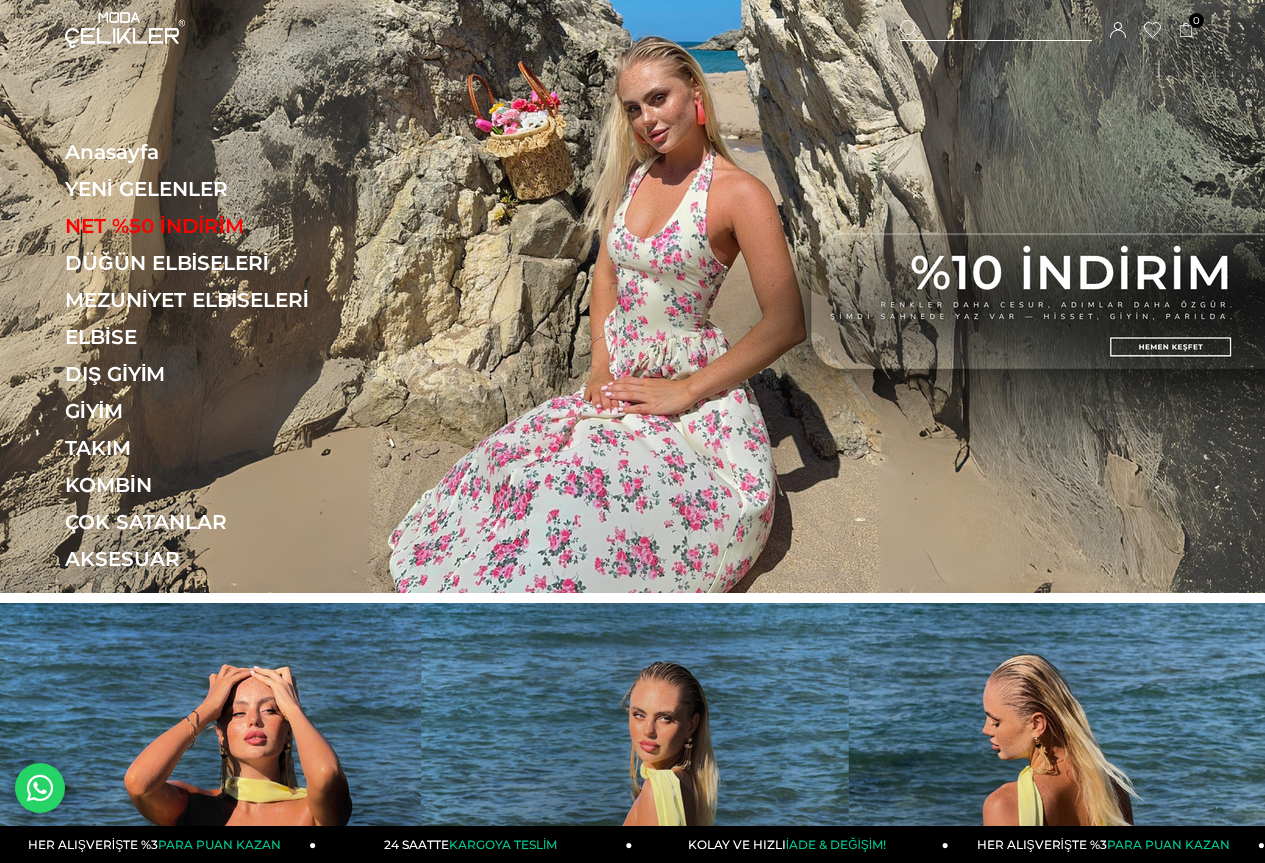 click at bounding box center [632, 296] 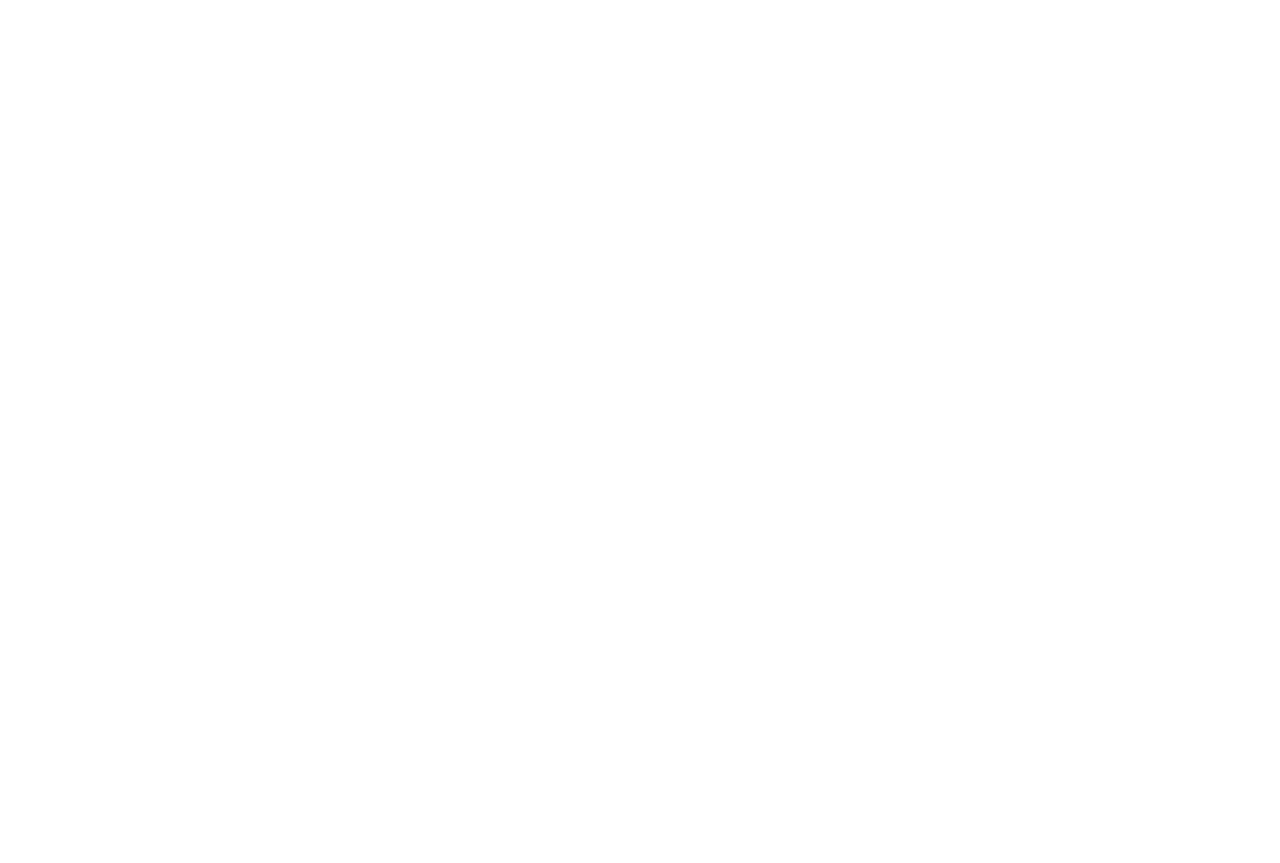 scroll, scrollTop: 0, scrollLeft: 0, axis: both 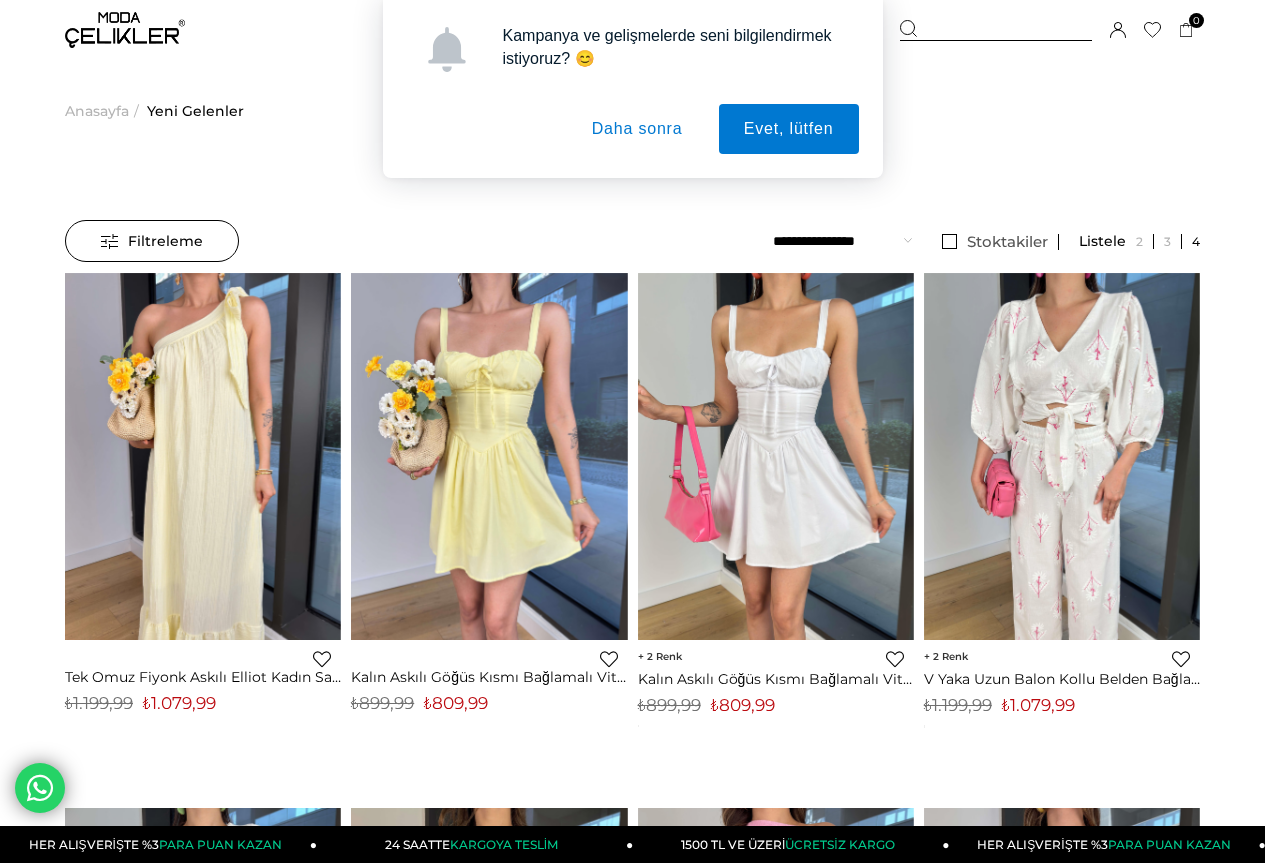 click on "Daha sonra" at bounding box center (637, 129) 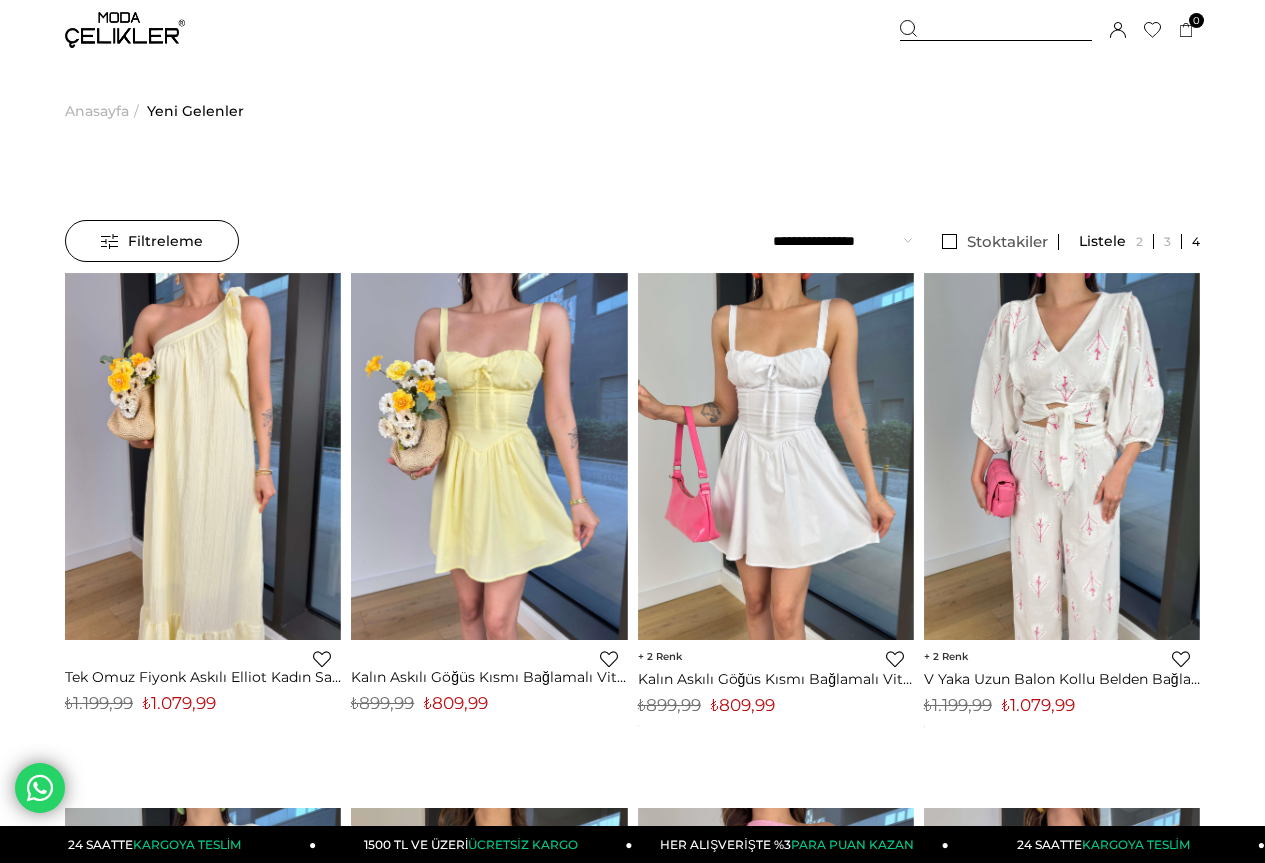 click at bounding box center (996, 30) 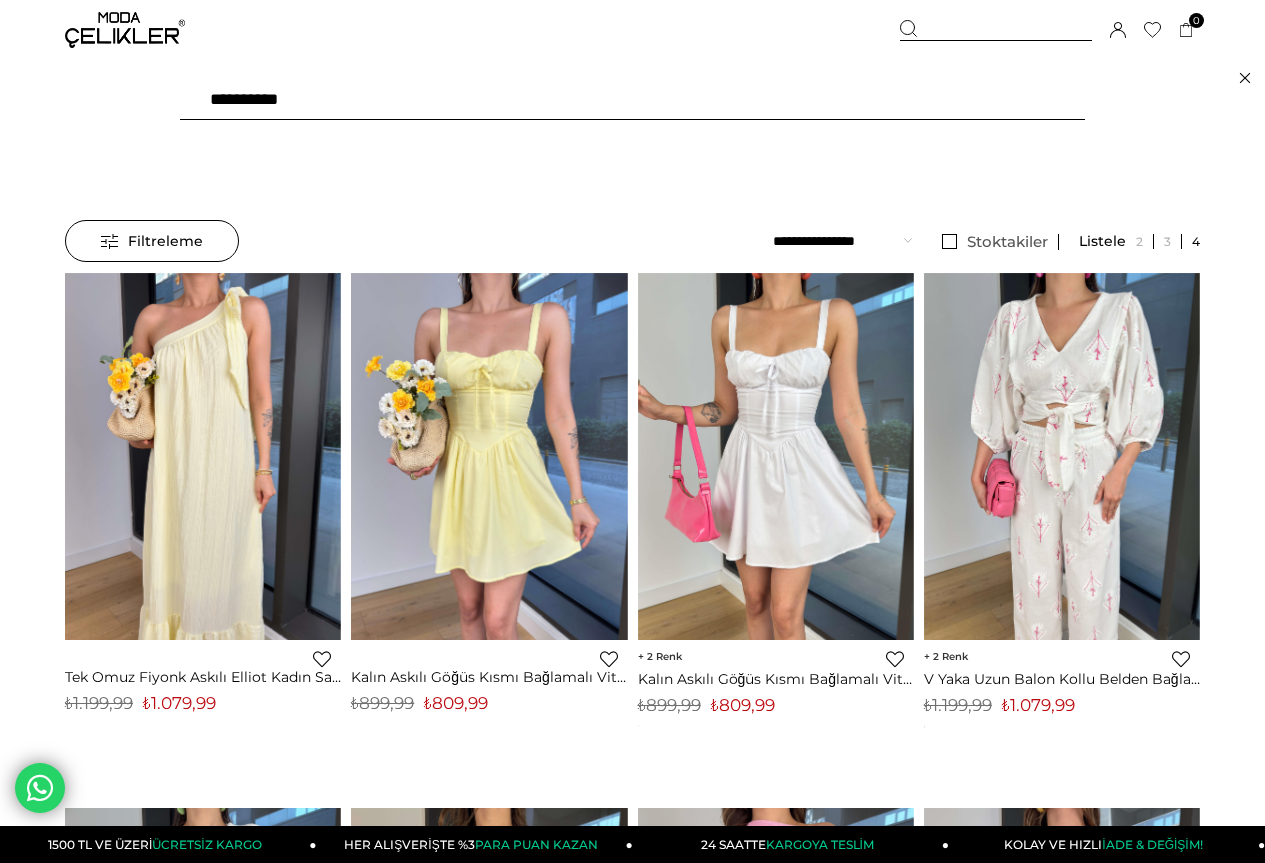 type on "**********" 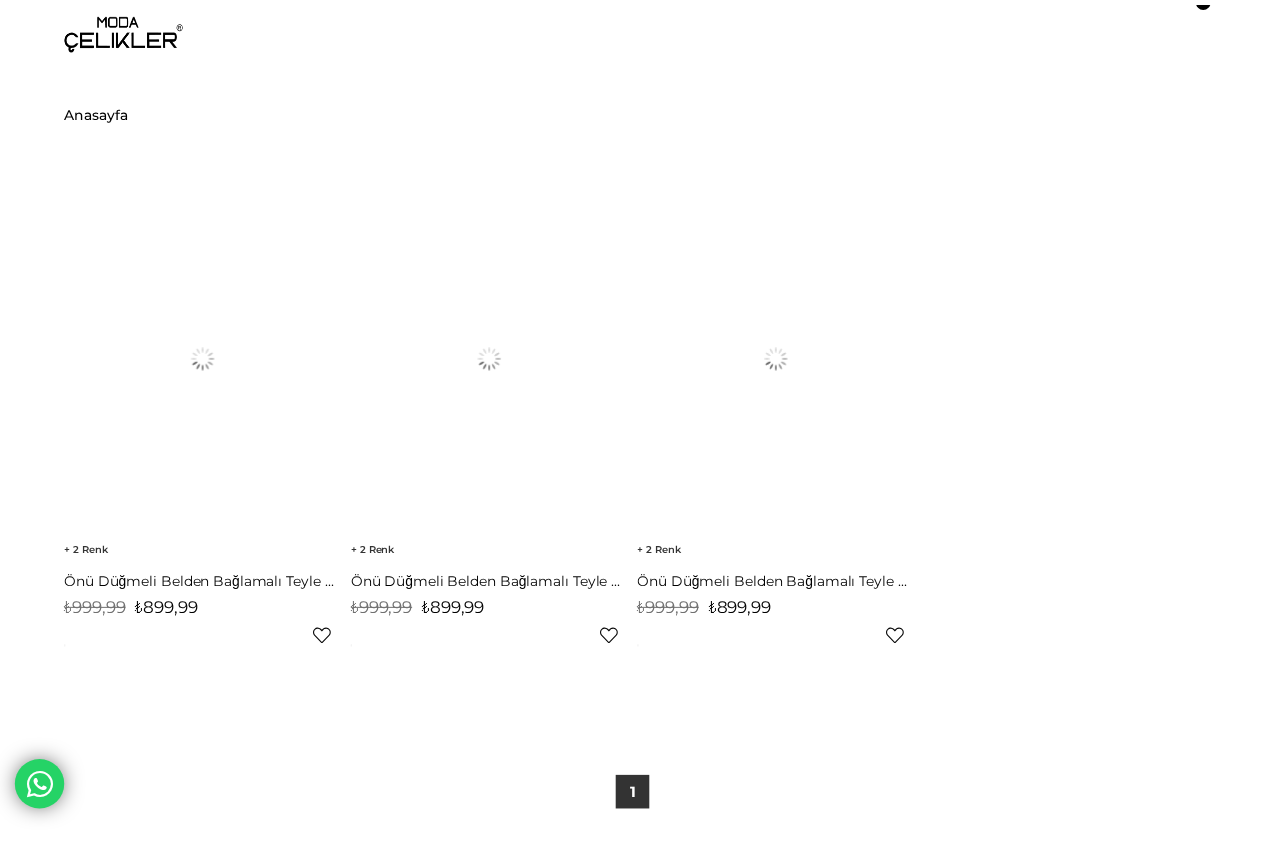 scroll, scrollTop: 0, scrollLeft: 0, axis: both 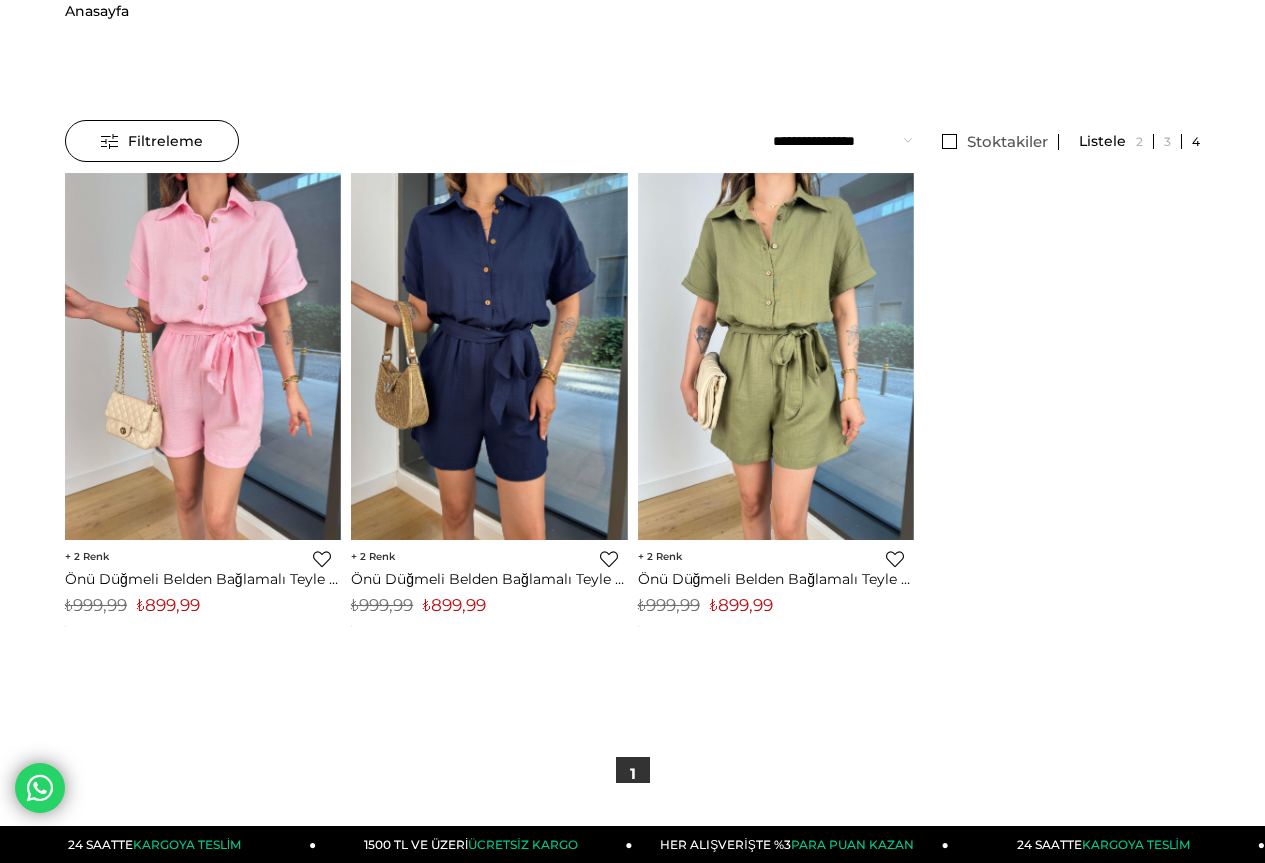 click on "‹ ›
2
Favorilere Ekle
Moda Celikler
Önü Düğmeli Belden Bağlamalı Teyle Pembe Kadın Şort Tulum 25Y485
₺899,99
KDV Dahil
₺999,99
KDV Dahil
Sepete Ekle
Ürünü İncele
%10
İndirim
%10İndirim" at bounding box center (632, 440) 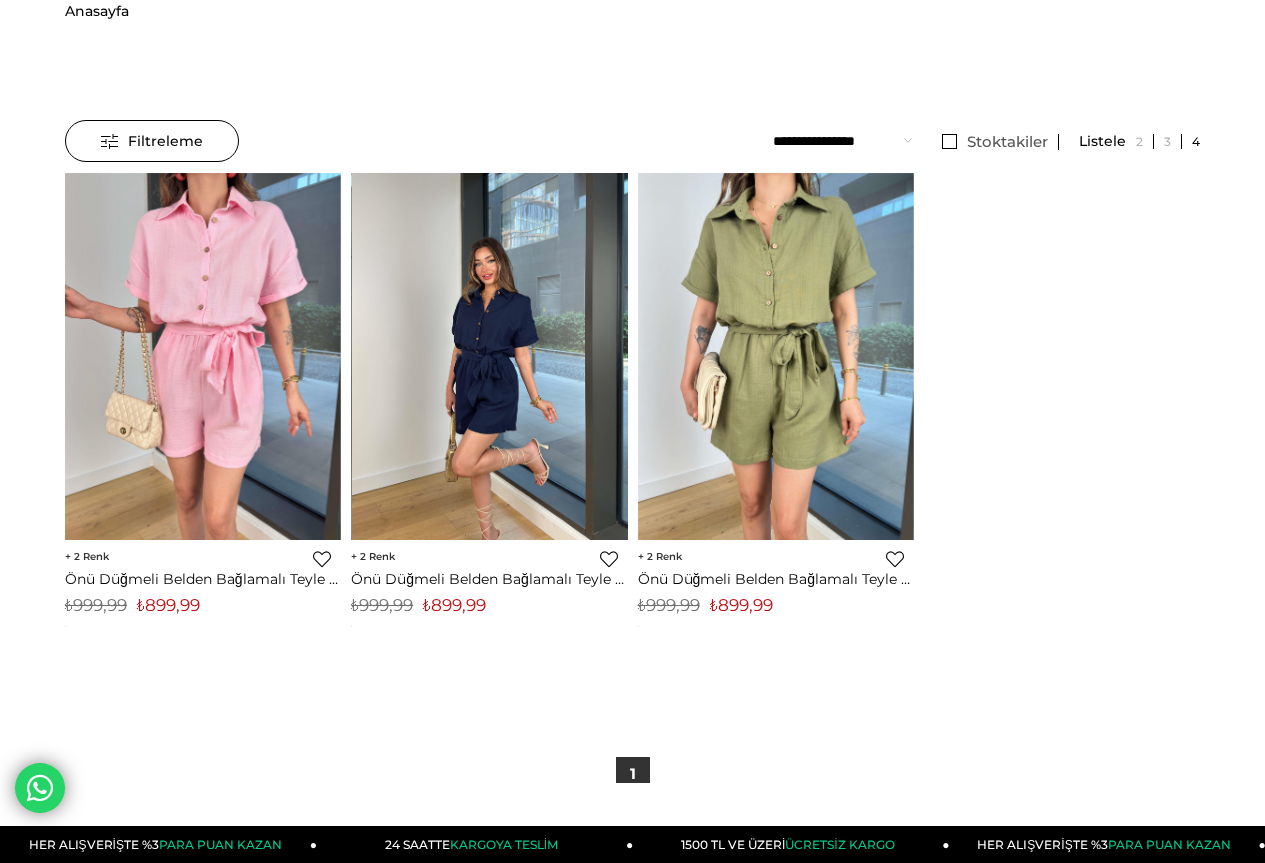 click at bounding box center [490, 357] 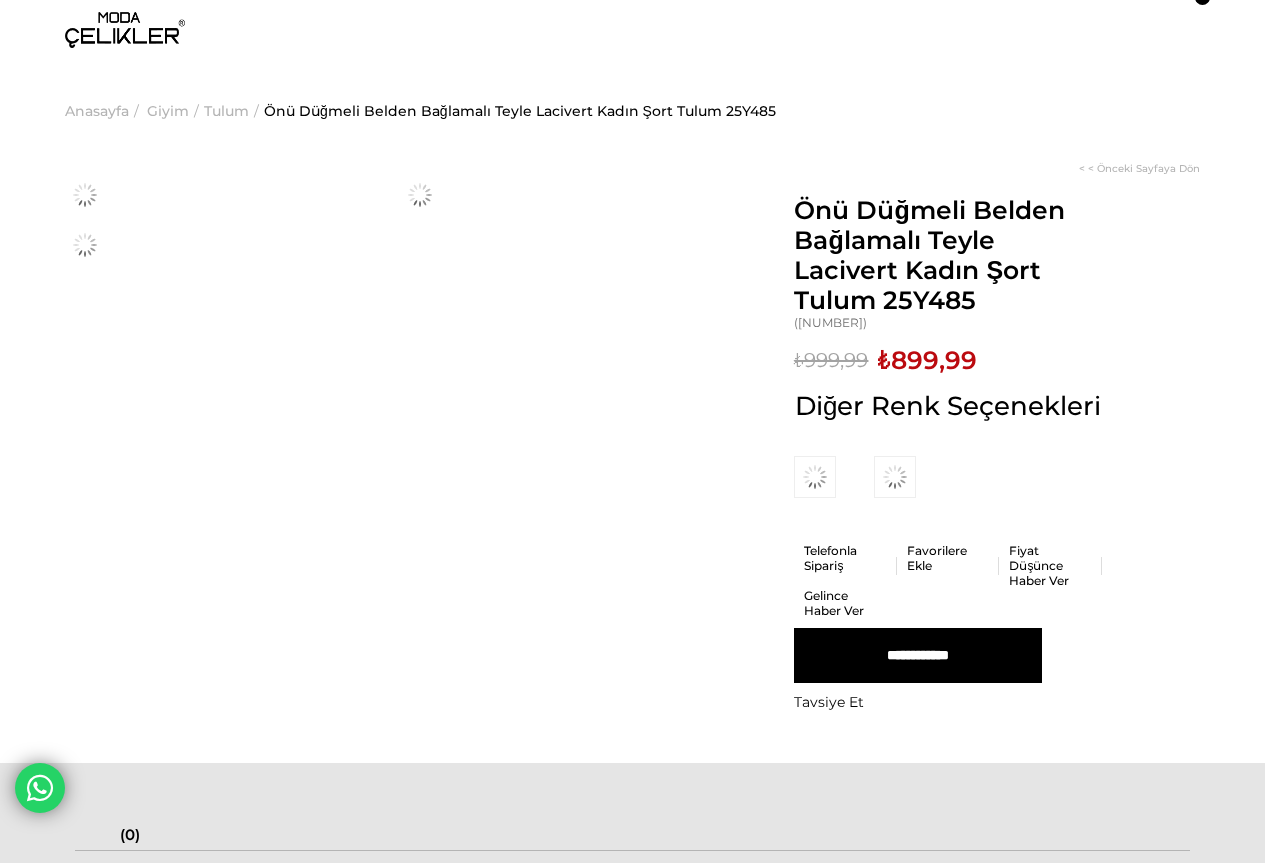scroll, scrollTop: 0, scrollLeft: 0, axis: both 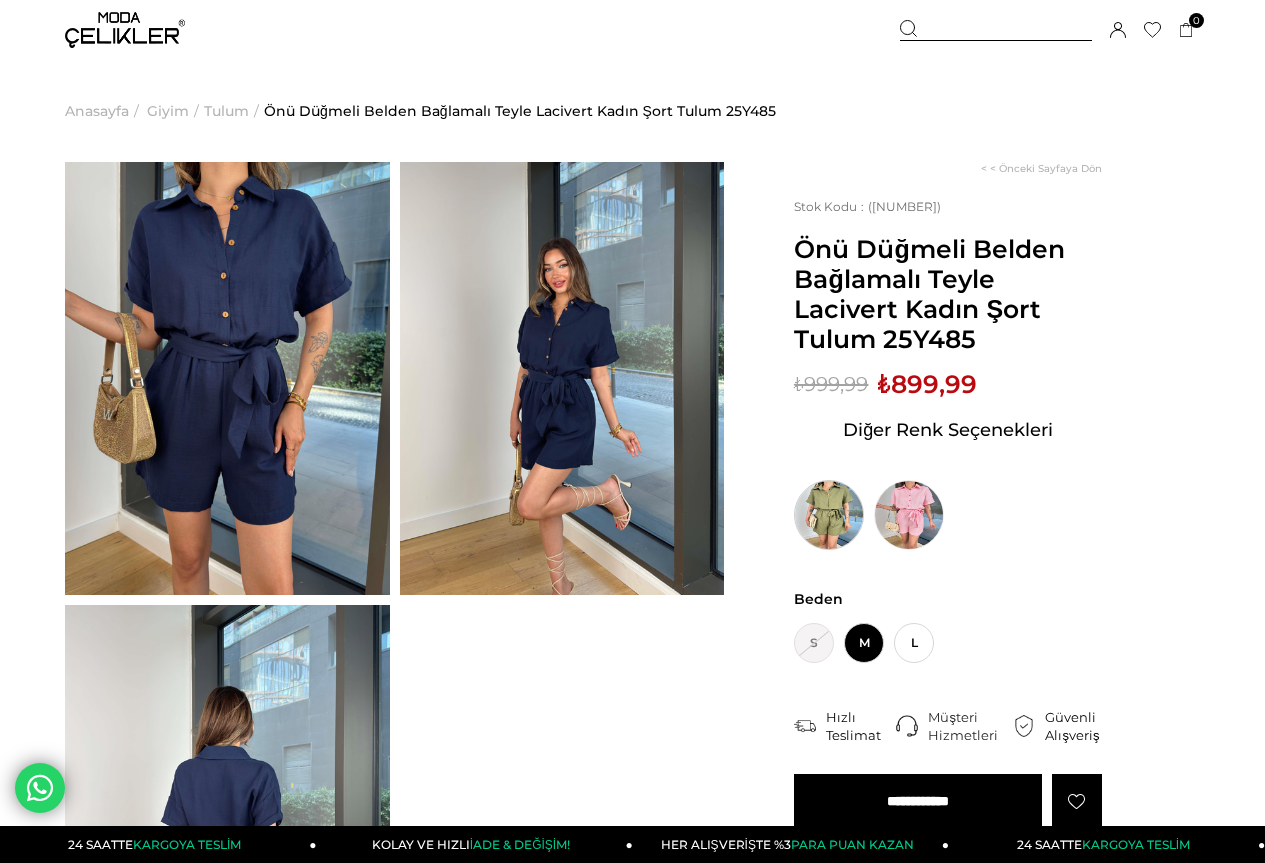 click at bounding box center (829, 515) 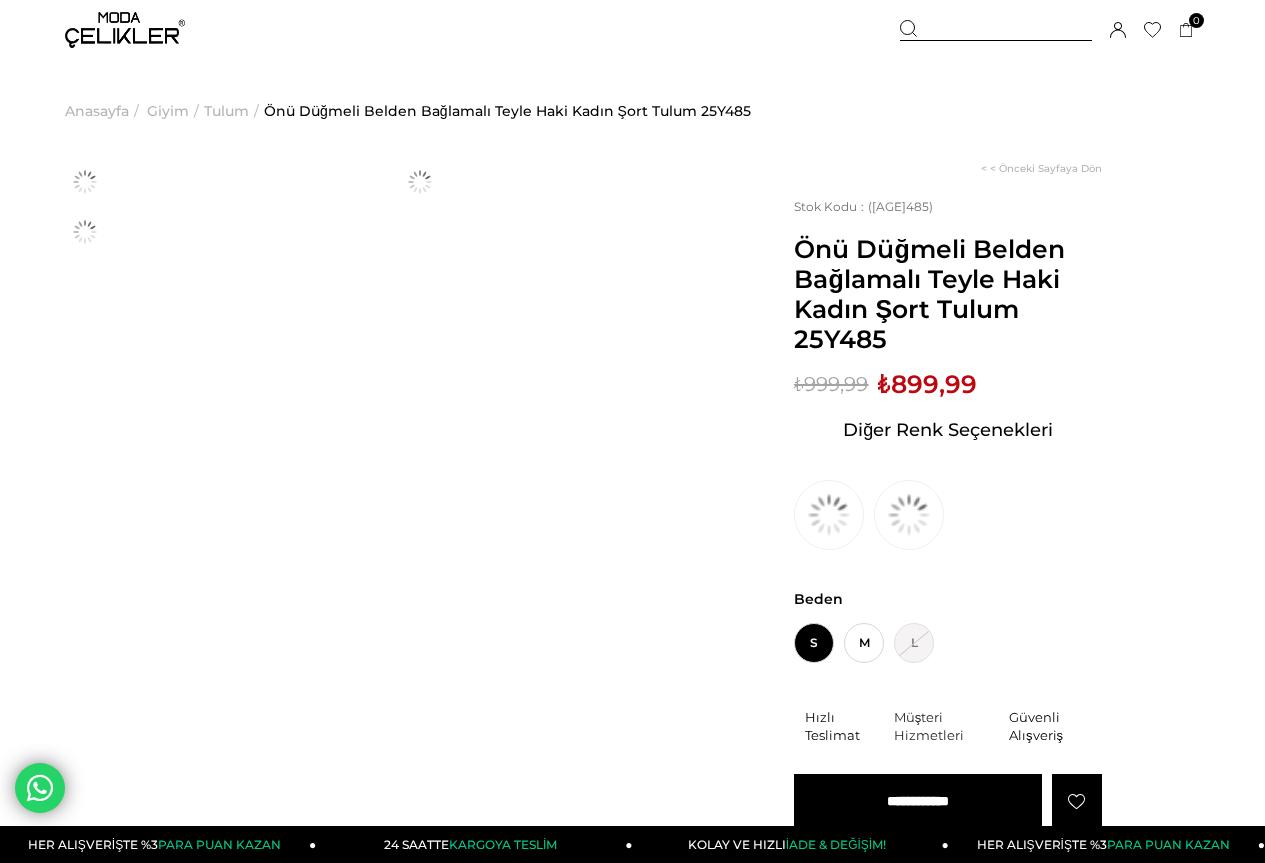 scroll, scrollTop: 0, scrollLeft: 0, axis: both 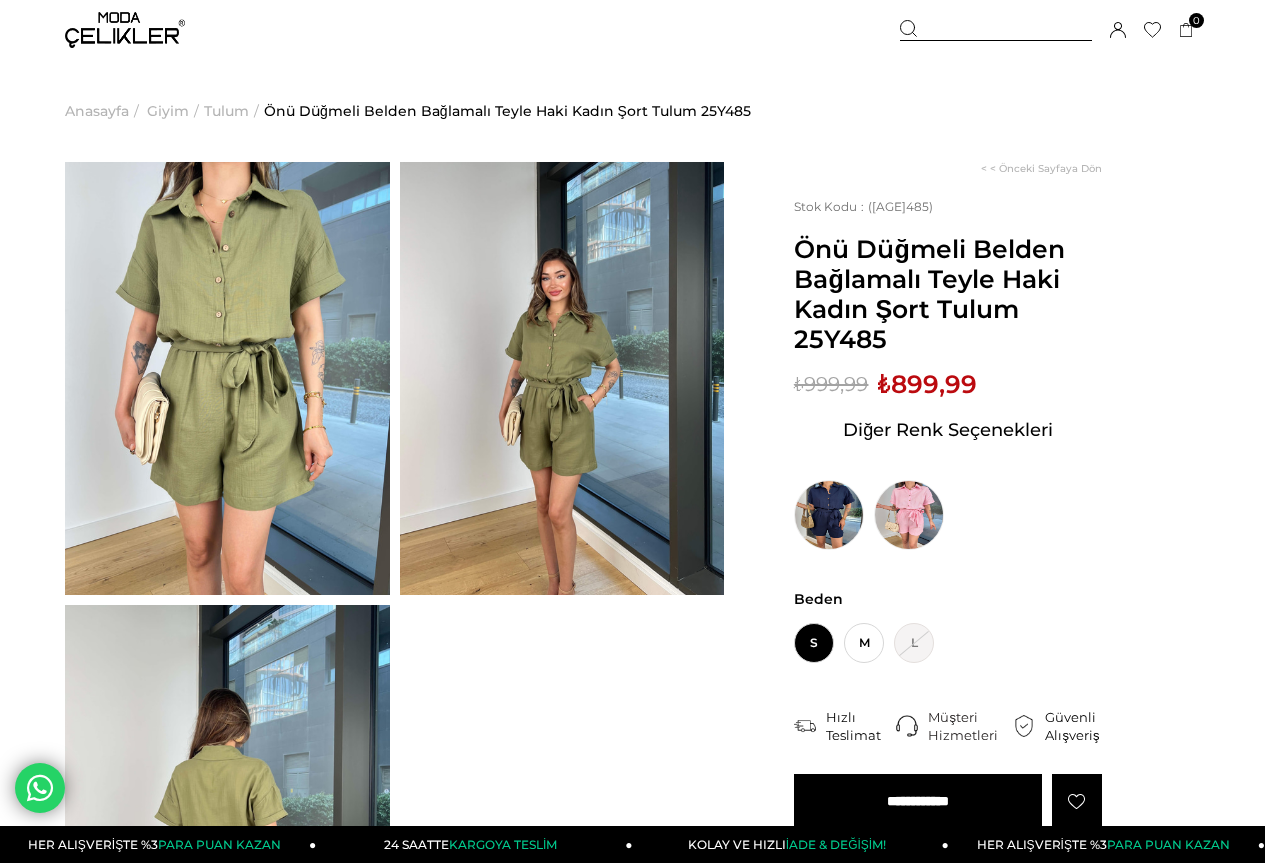 click on "S" at bounding box center (814, 643) 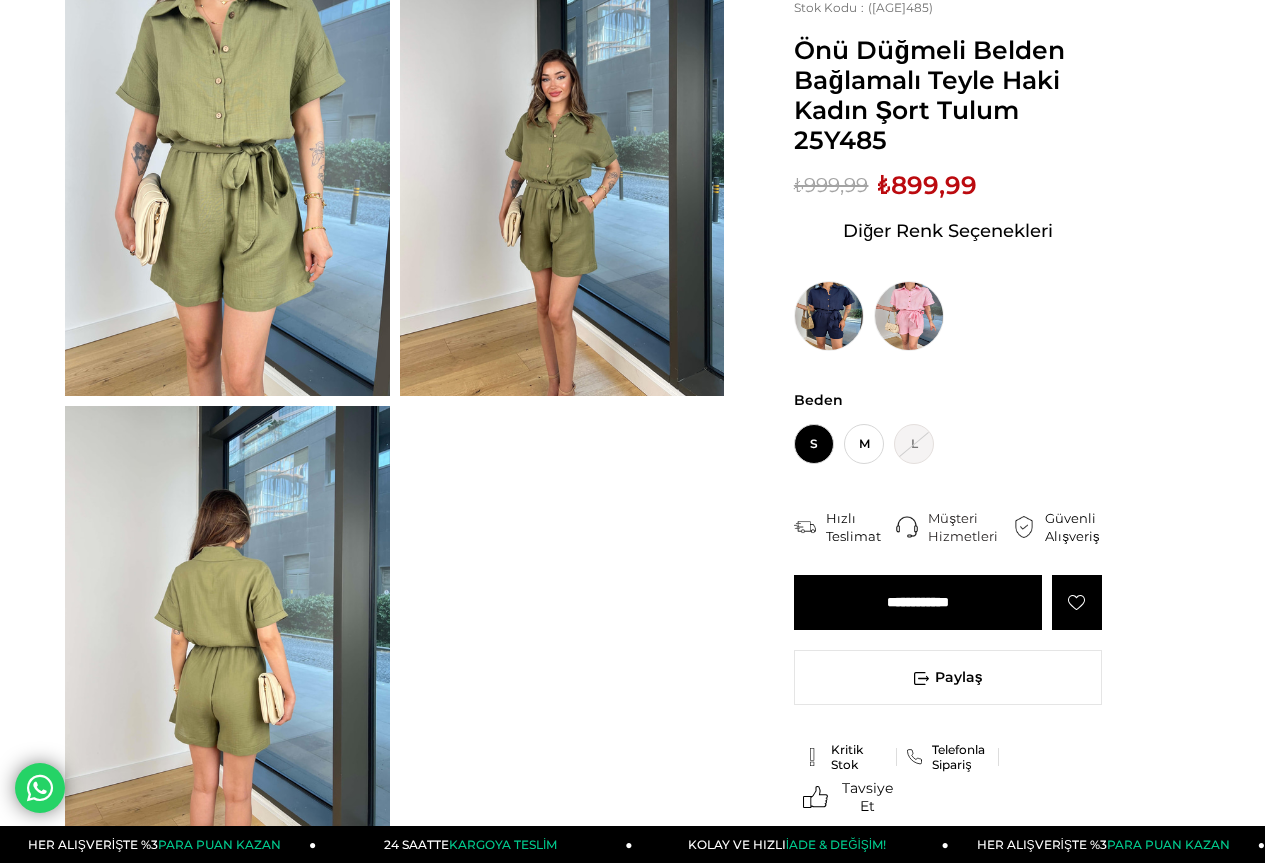 scroll, scrollTop: 200, scrollLeft: 0, axis: vertical 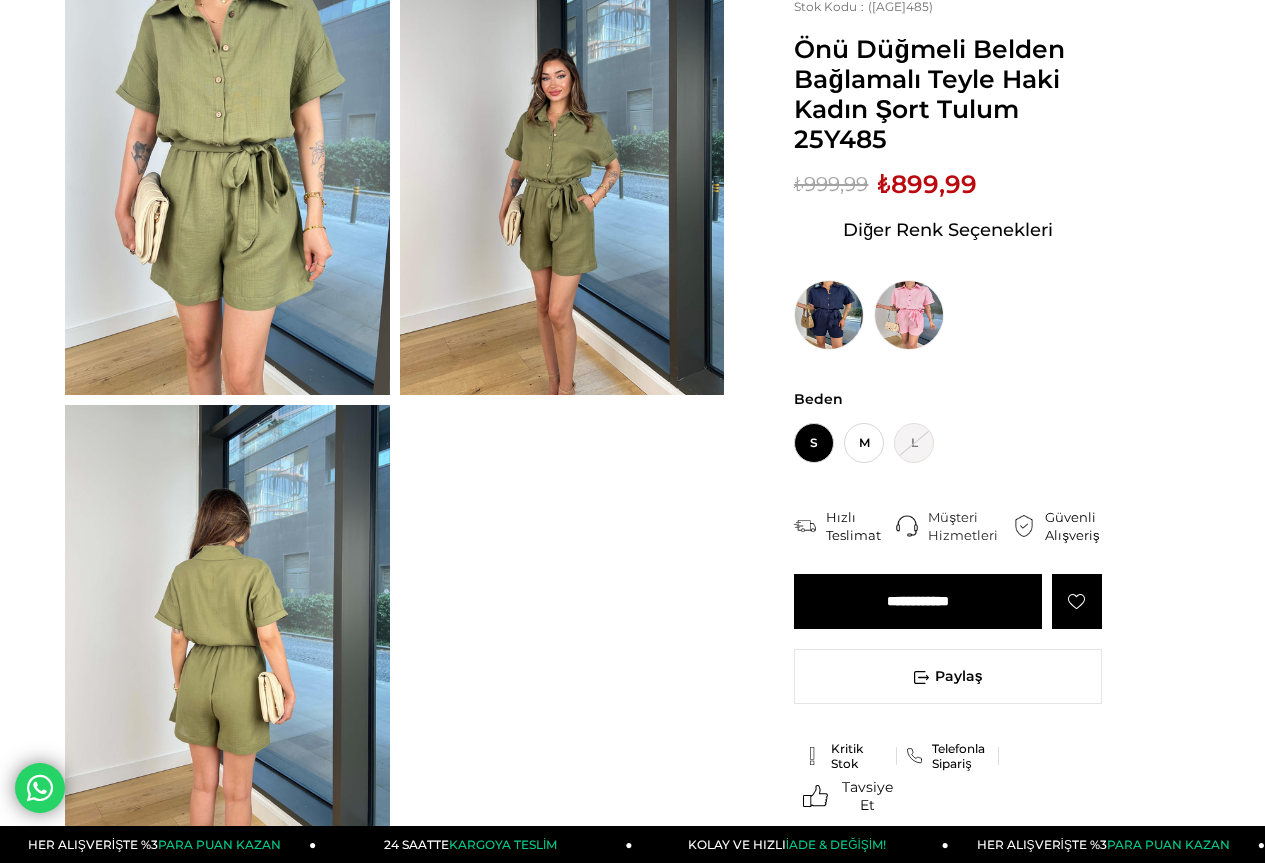 click on "**********" at bounding box center [918, 601] 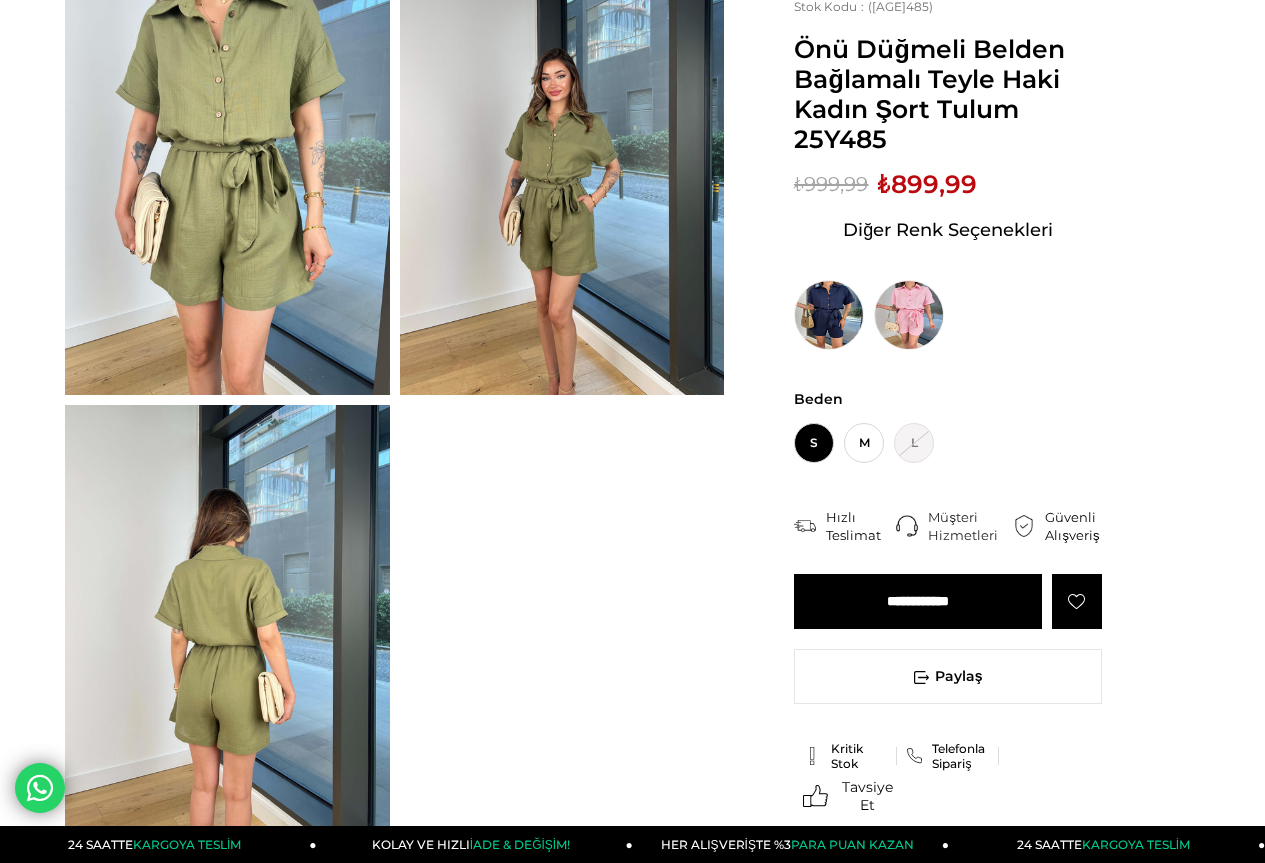 click on "**********" at bounding box center [918, 601] 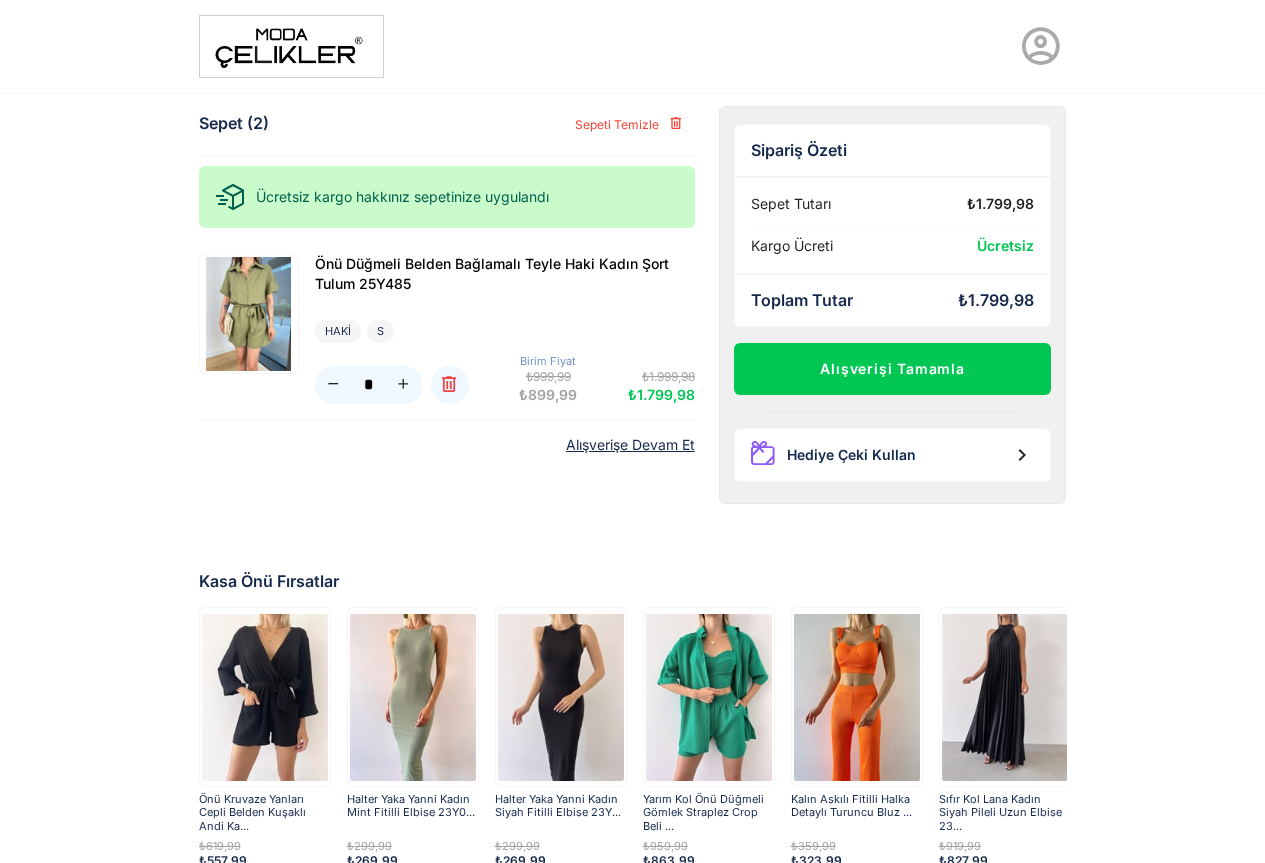 scroll, scrollTop: 0, scrollLeft: 0, axis: both 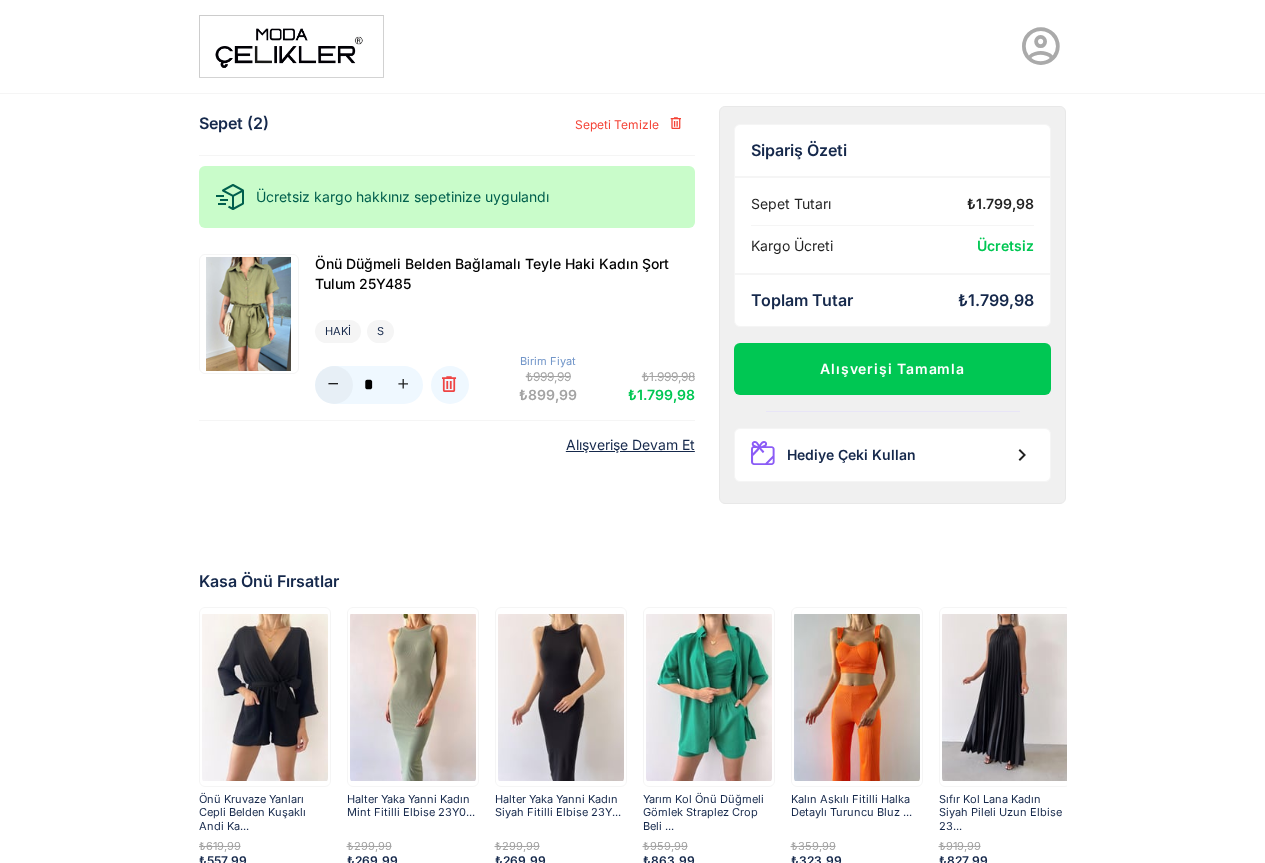 click 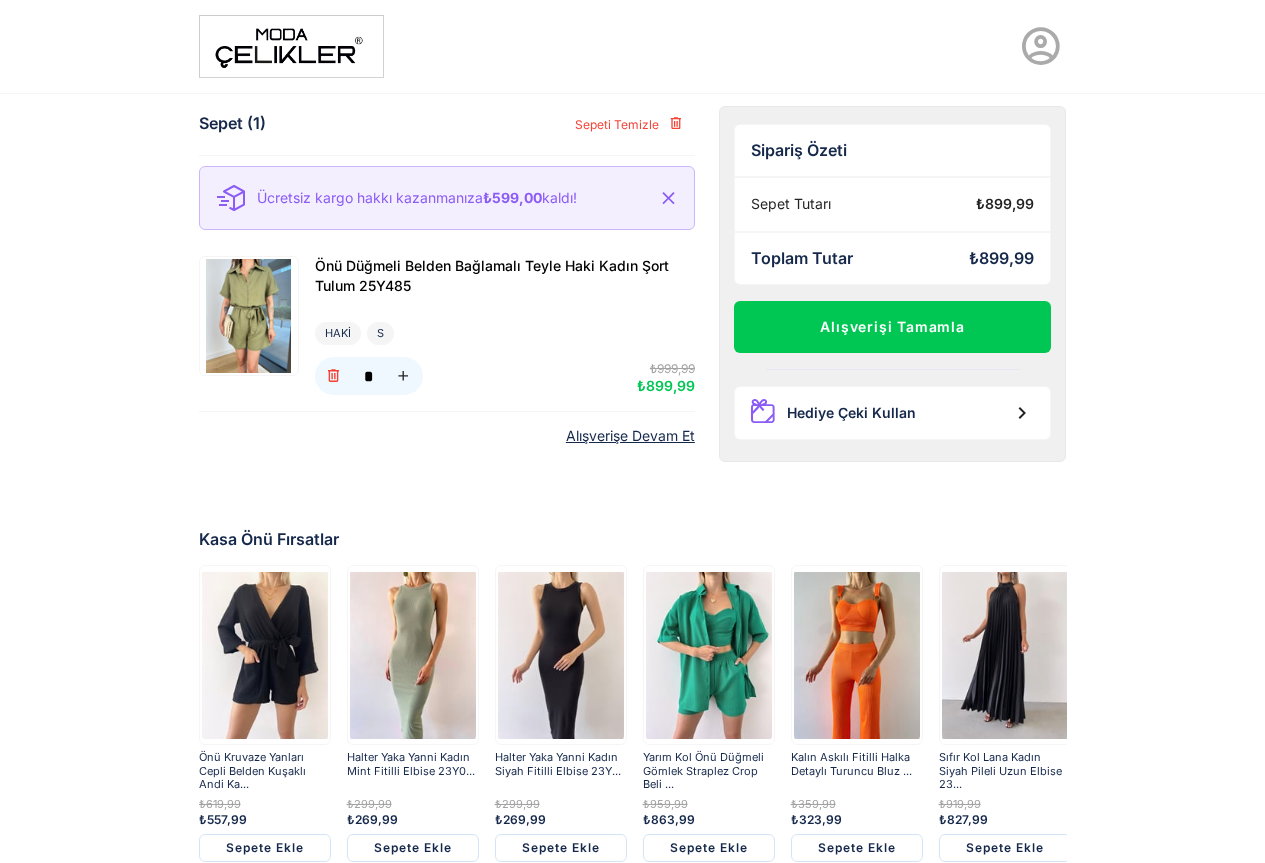 click 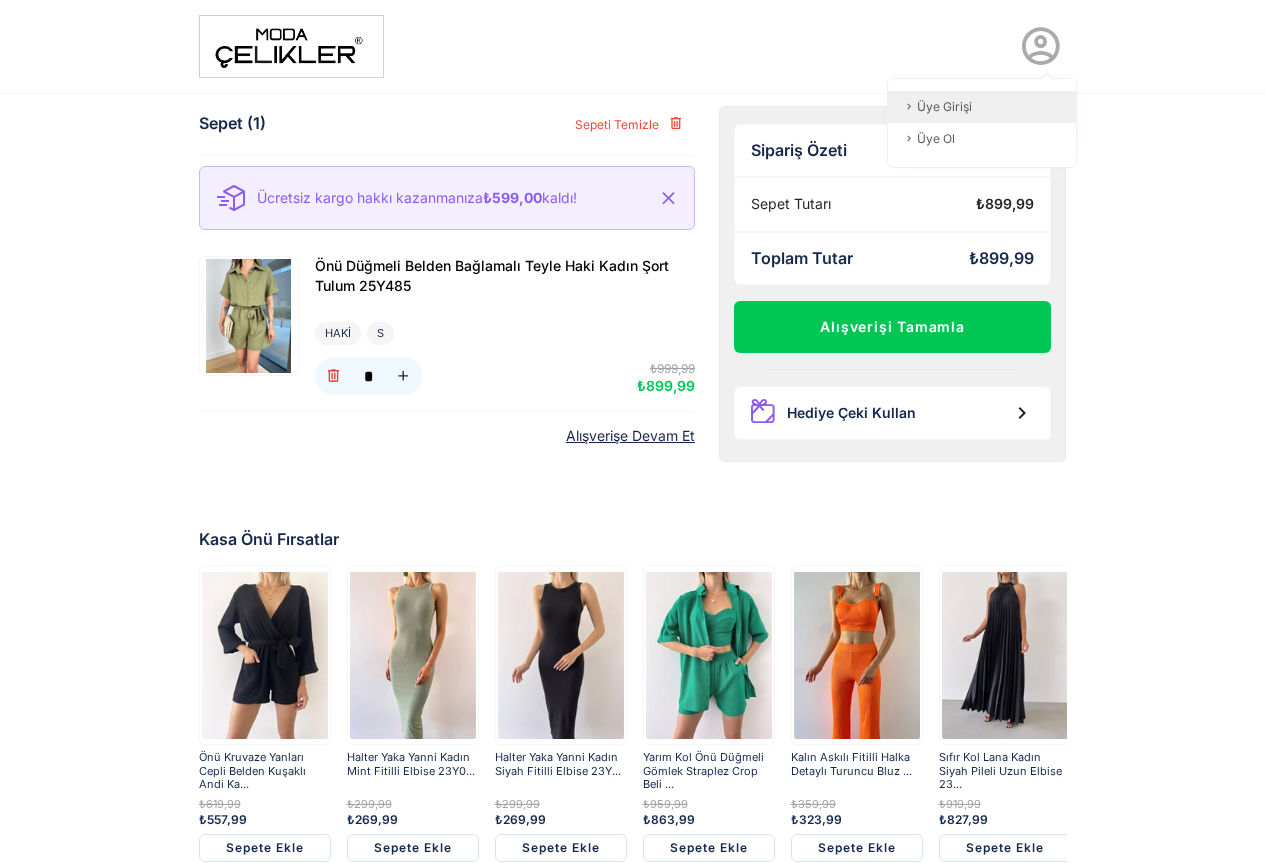 click on "Üye Girişi" at bounding box center [982, 107] 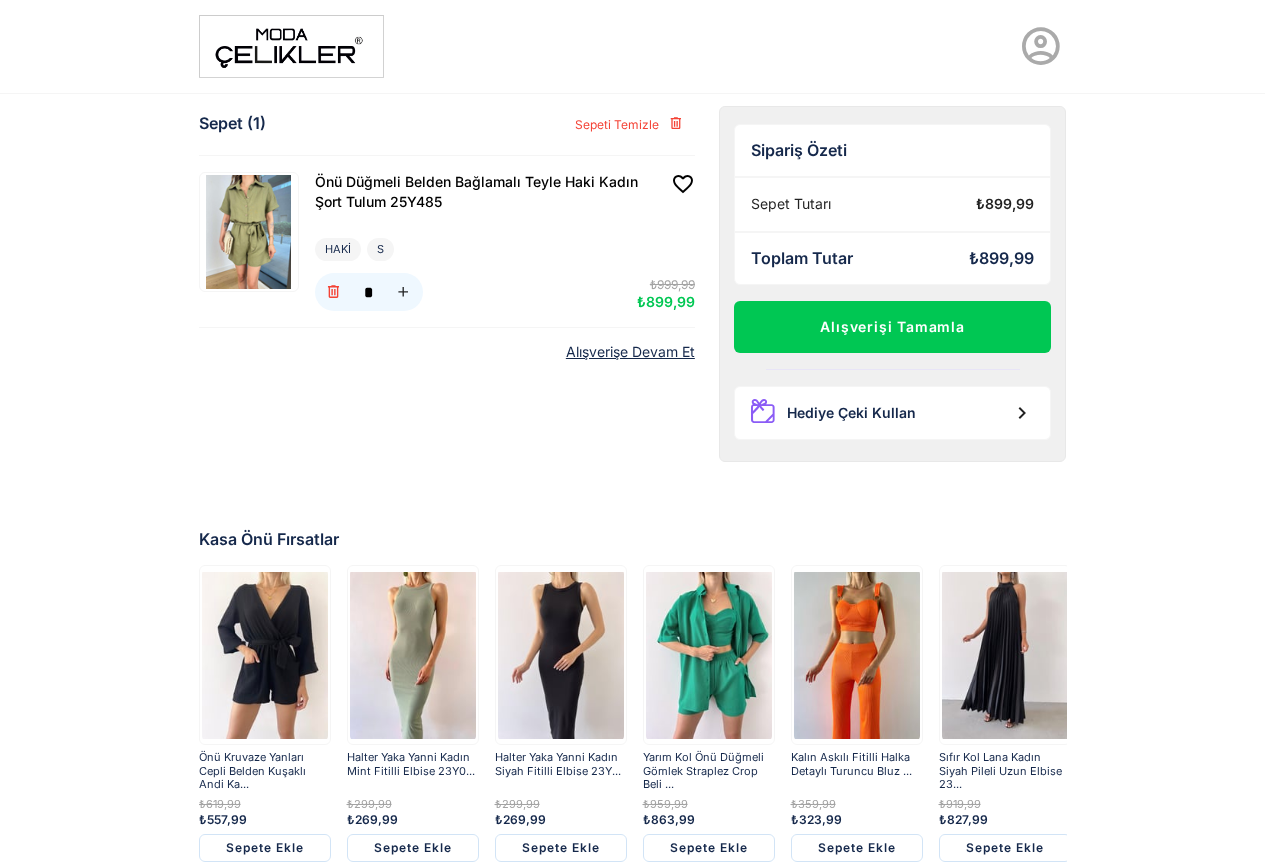scroll, scrollTop: 0, scrollLeft: 0, axis: both 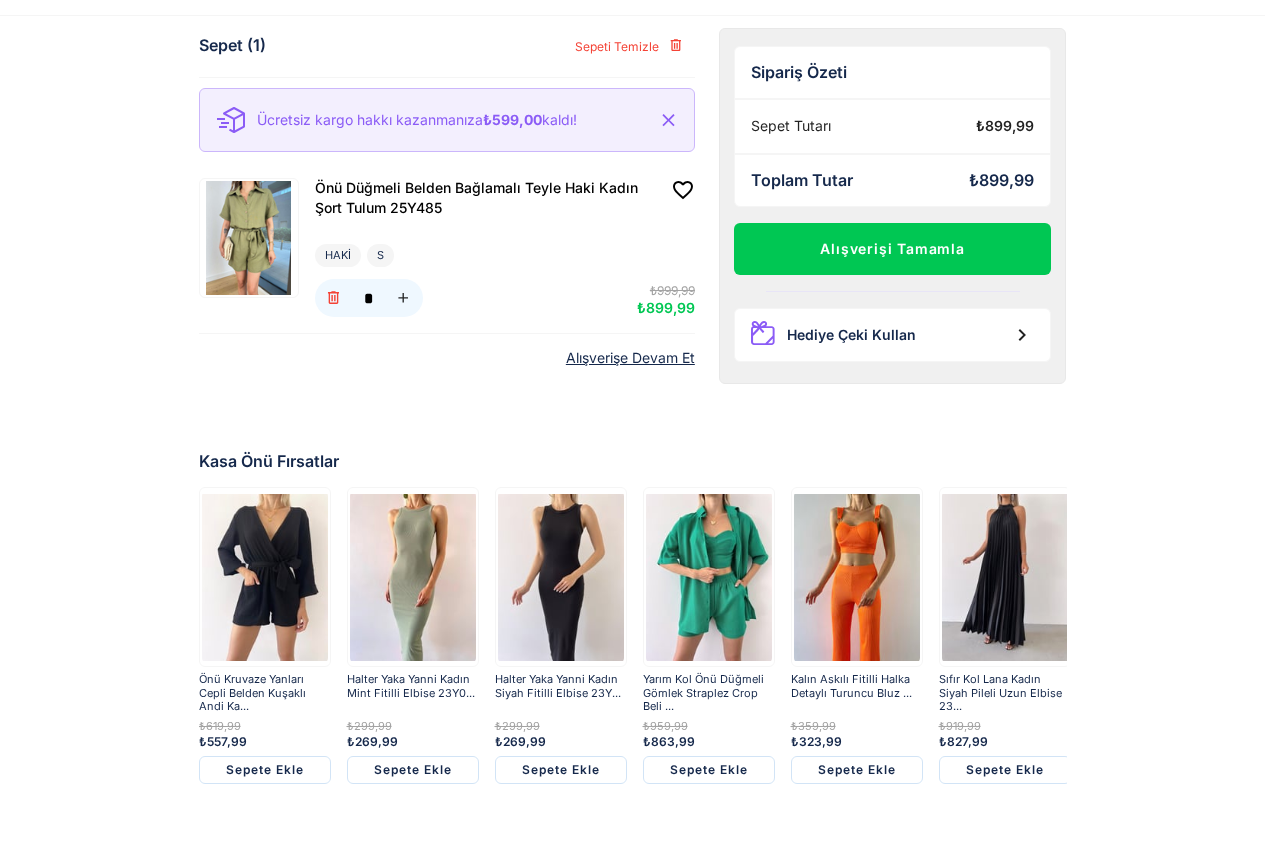 click at bounding box center (561, 577) 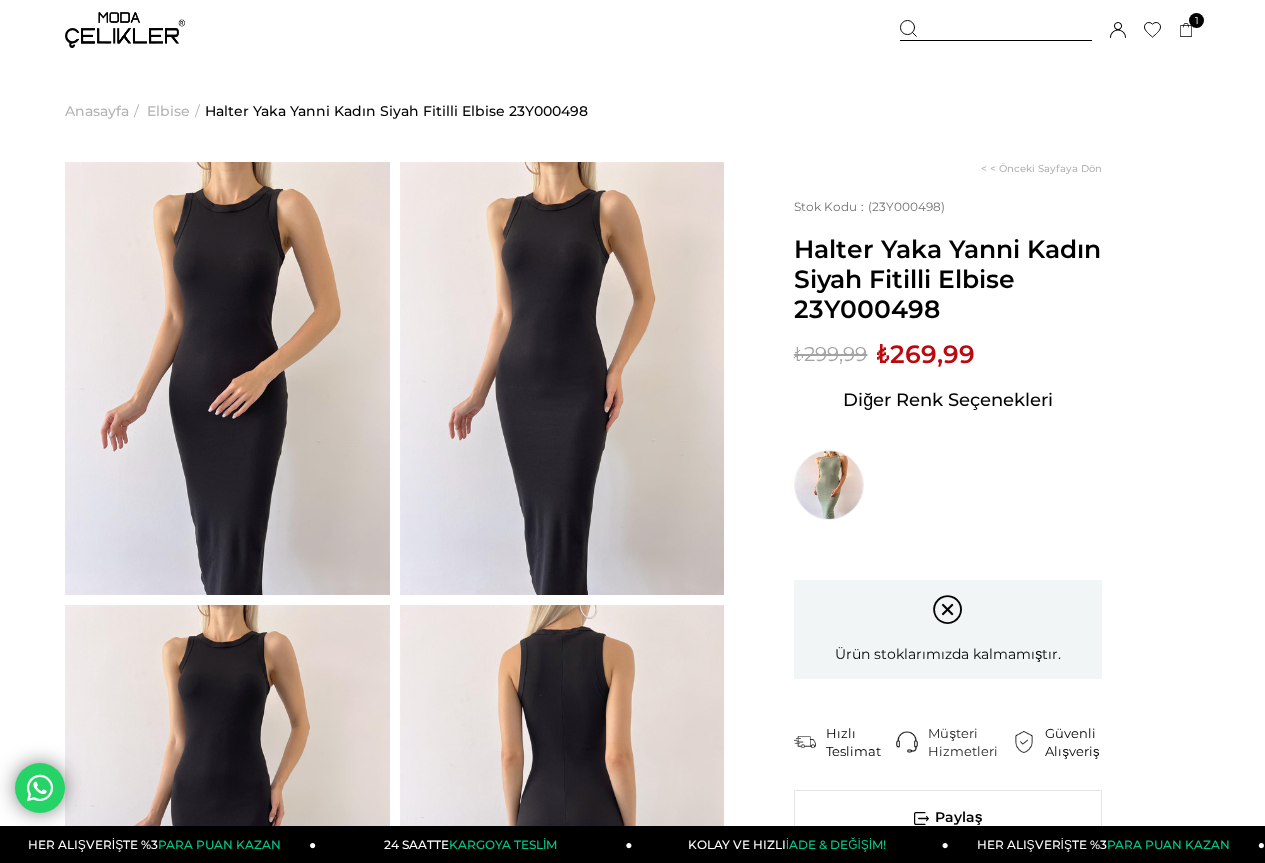 scroll, scrollTop: 0, scrollLeft: 0, axis: both 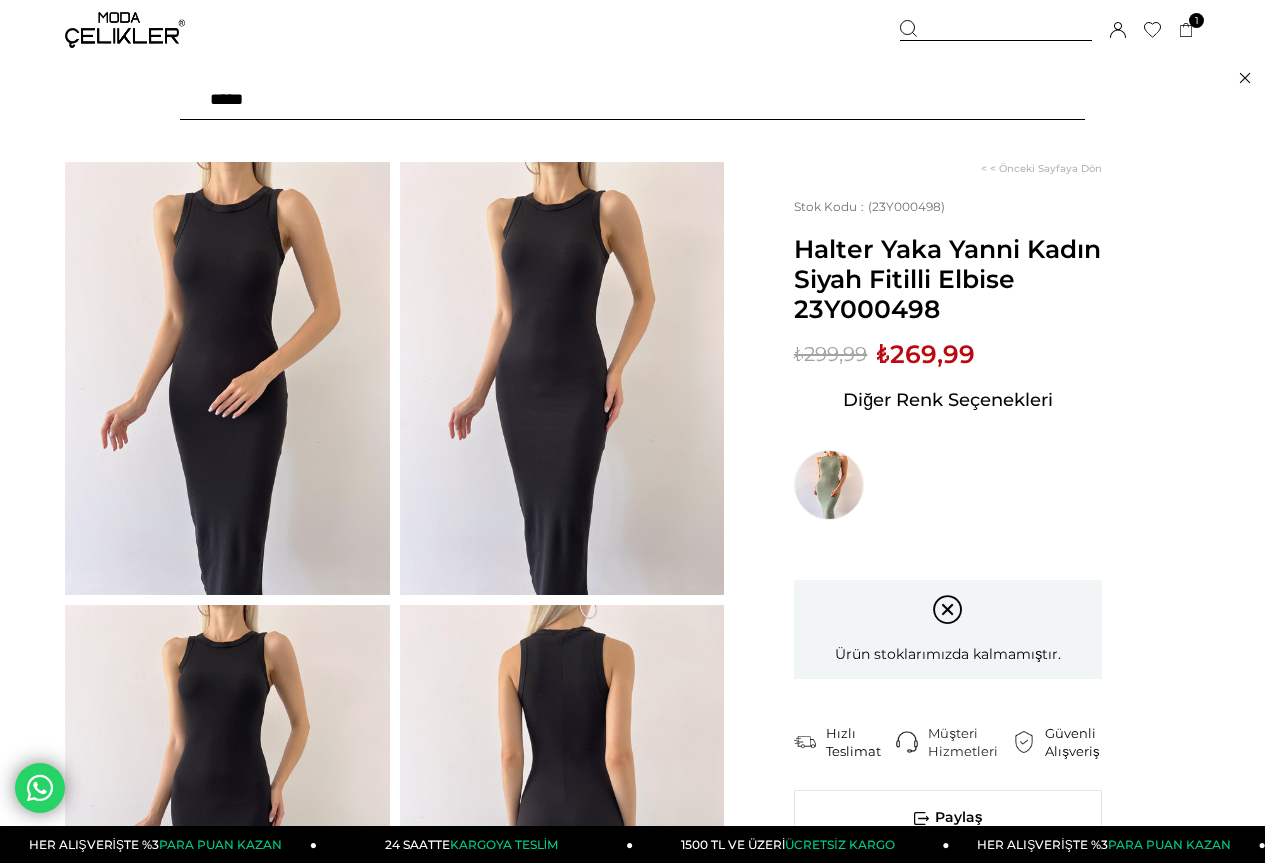 click 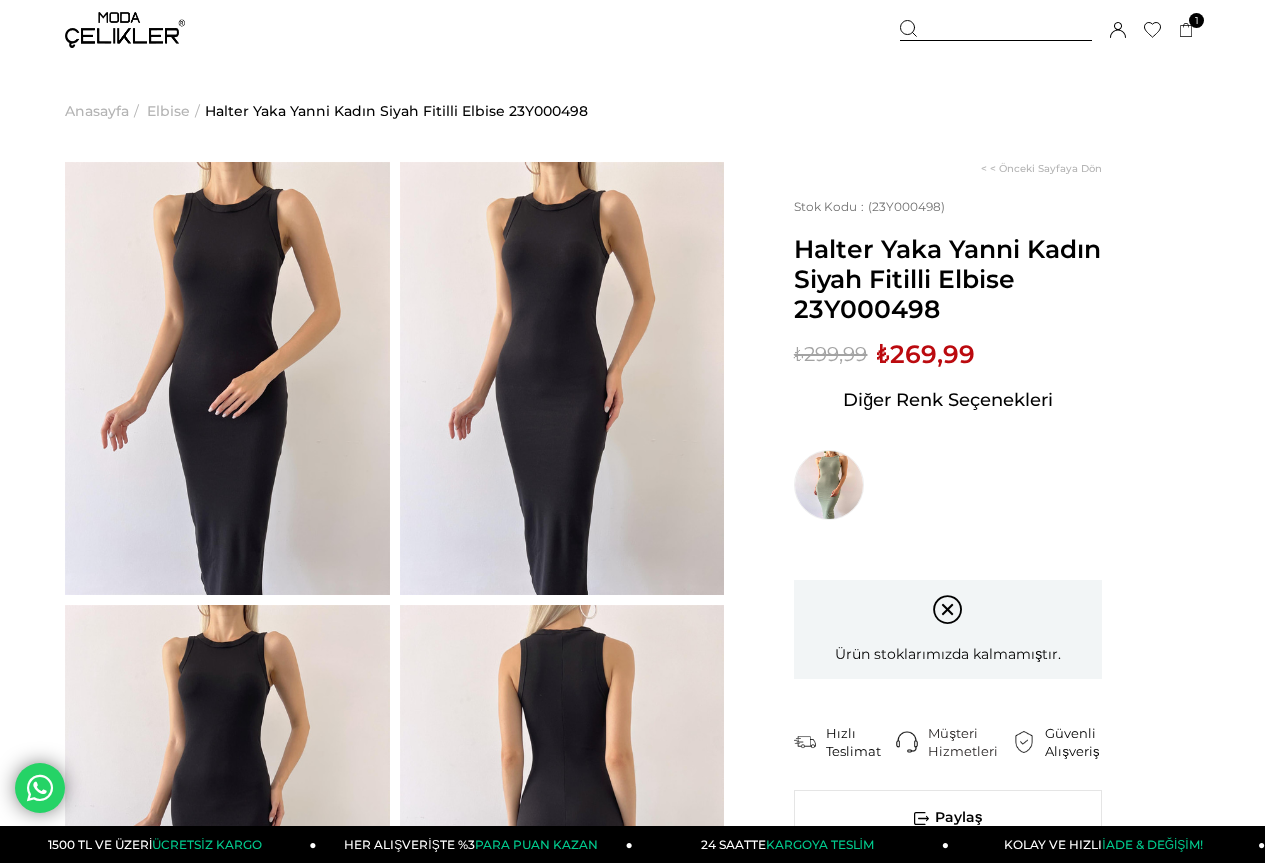 click at bounding box center (996, 30) 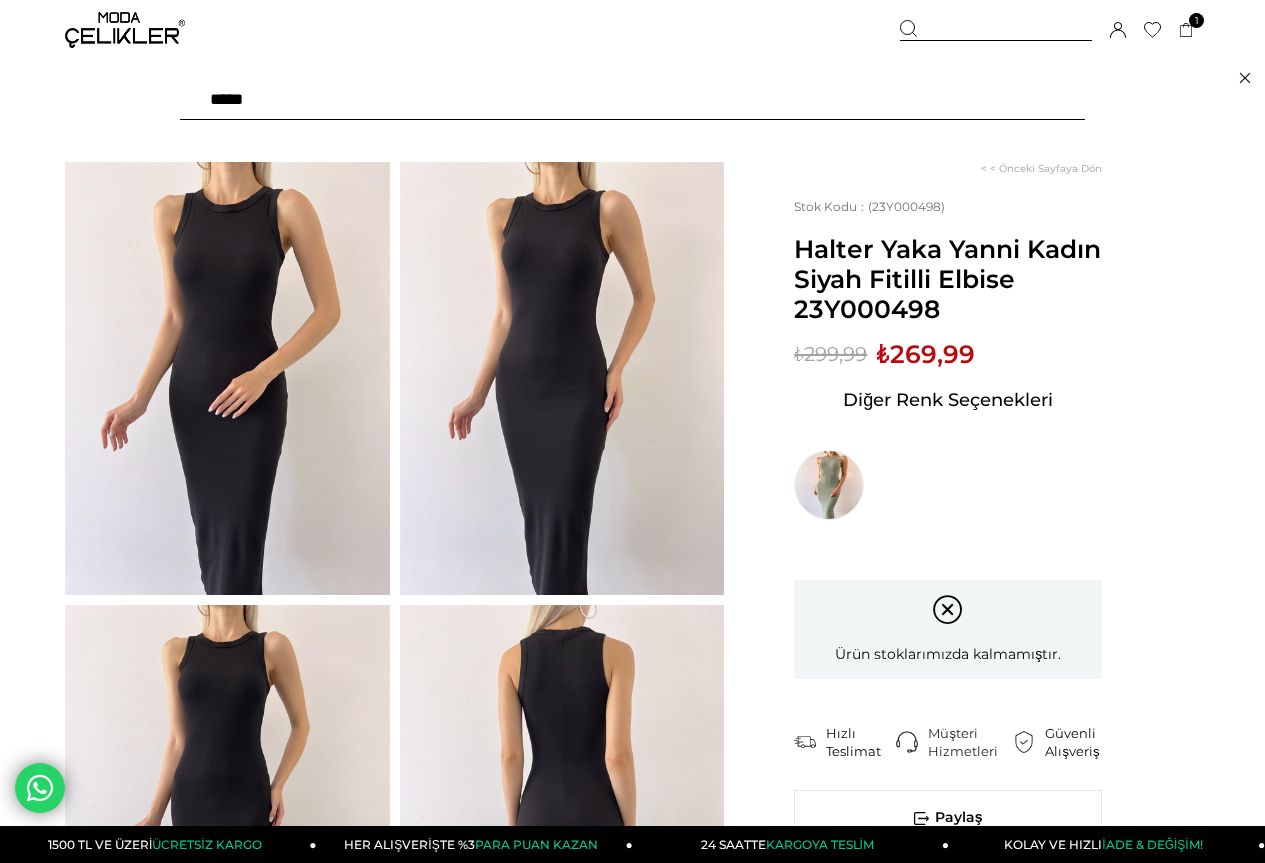 click at bounding box center (632, 100) 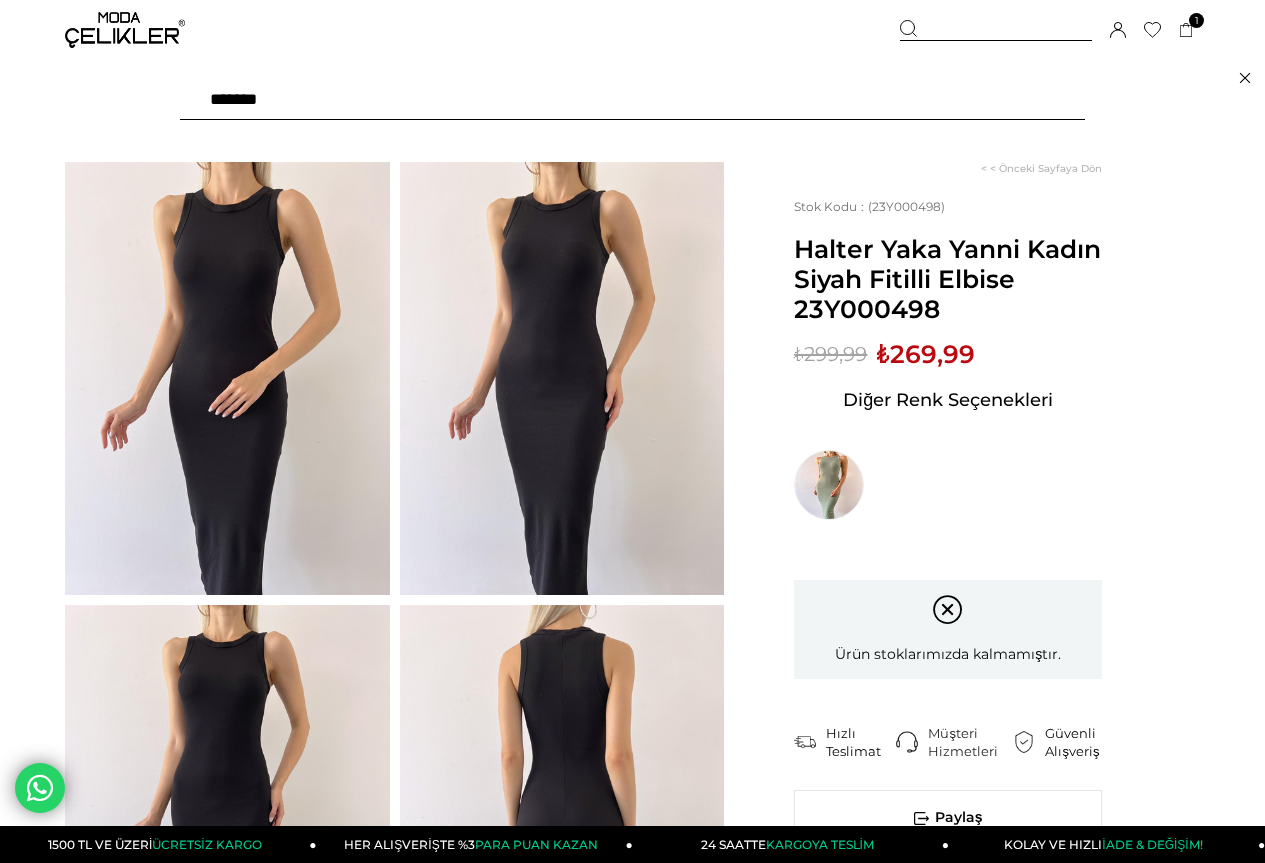 type on "*******" 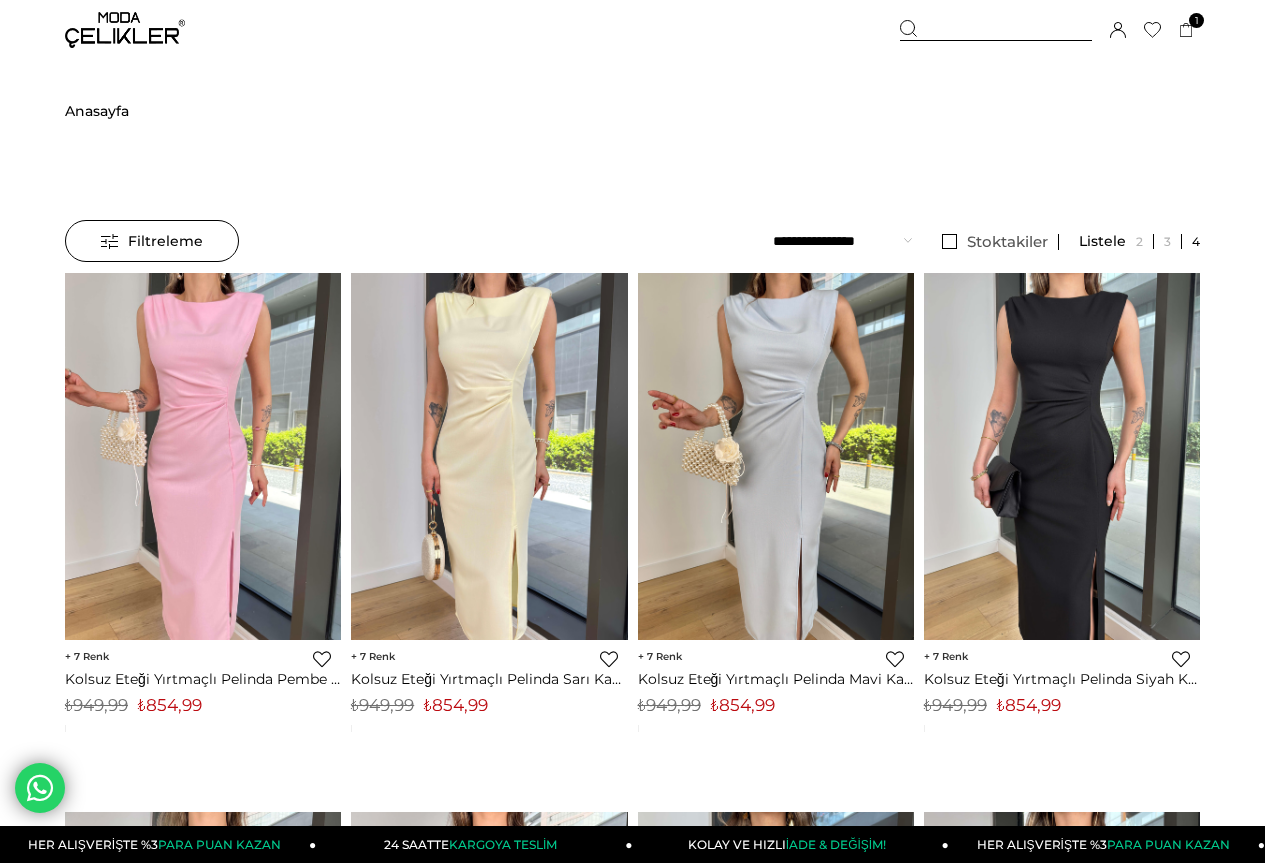 scroll, scrollTop: 0, scrollLeft: 0, axis: both 